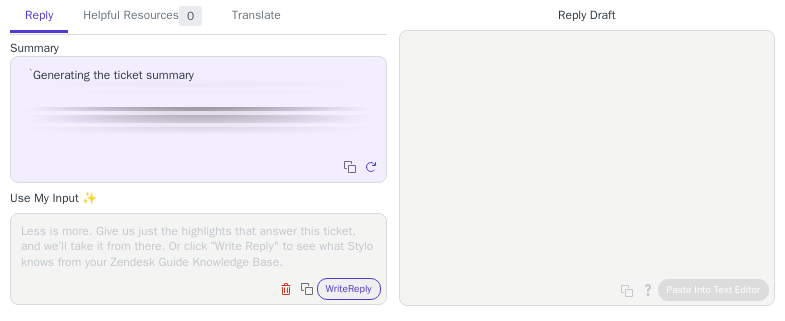 scroll, scrollTop: 0, scrollLeft: 0, axis: both 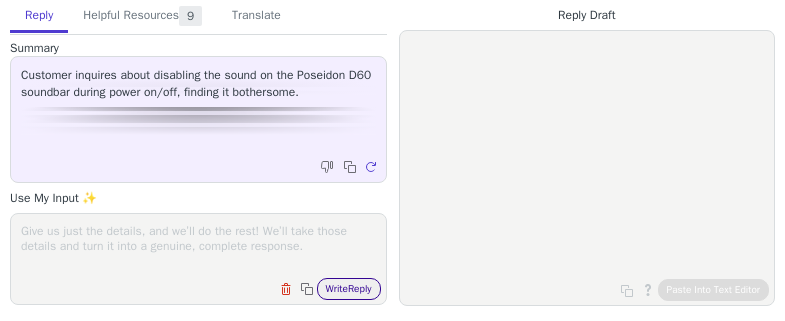 click on "Write  Reply" at bounding box center [349, 289] 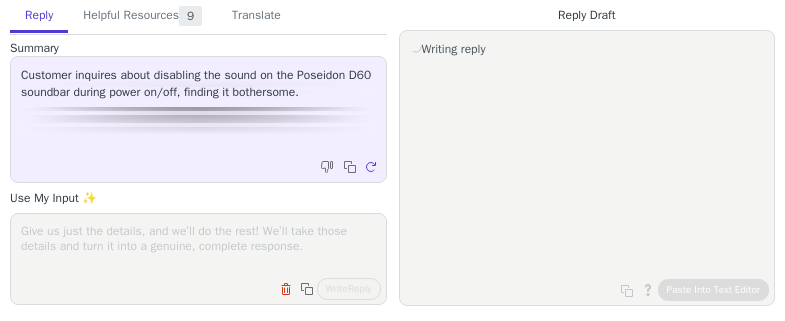 click on "Customer inquires about disabling the sound on the Poseidon D60 soundbar during power on/off, finding it bothersome." at bounding box center [198, 84] 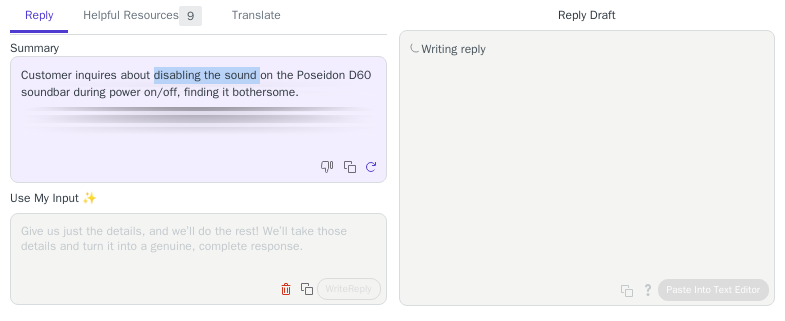 drag, startPoint x: 155, startPoint y: 72, endPoint x: 262, endPoint y: 74, distance: 107.01869 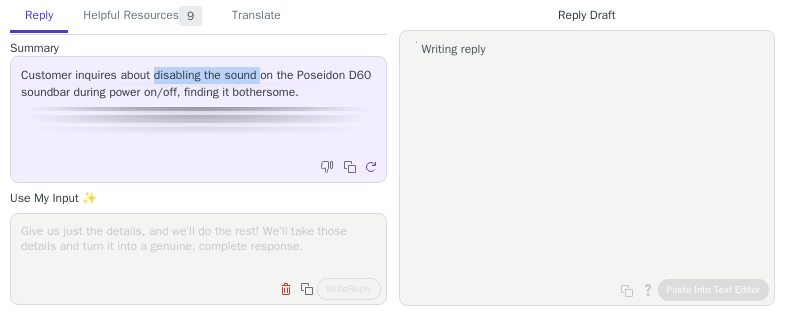 copy on "disabling the sound" 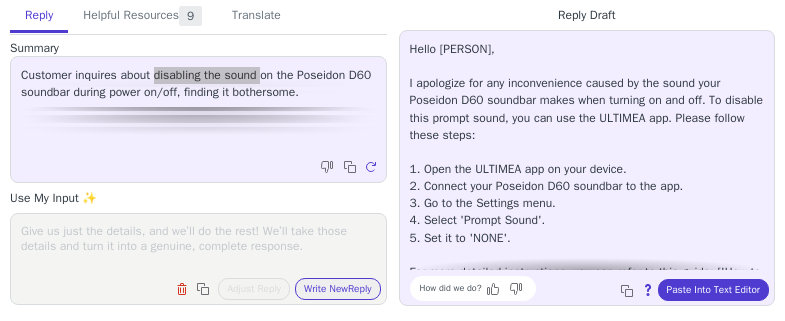 scroll, scrollTop: 165, scrollLeft: 0, axis: vertical 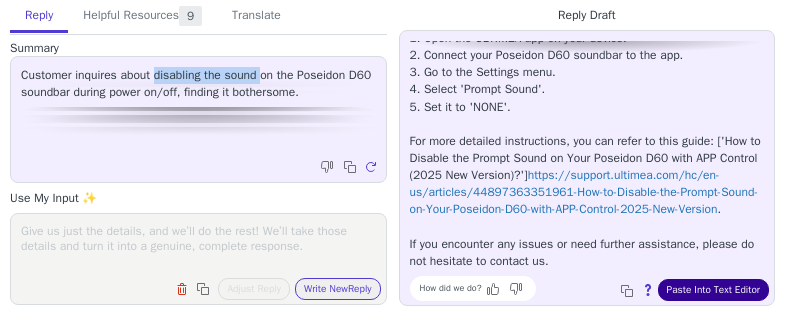 click on "Paste Into Text Editor" at bounding box center (713, 290) 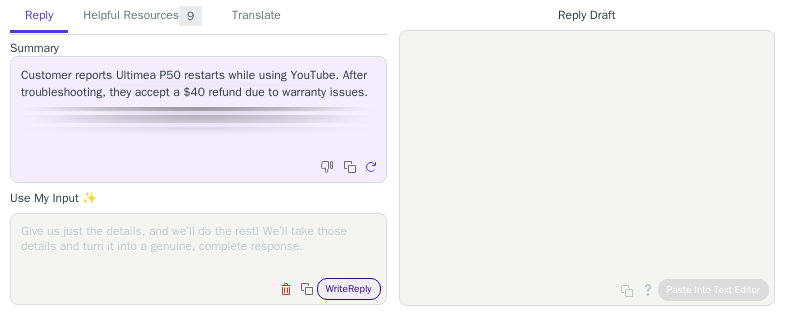 scroll, scrollTop: 0, scrollLeft: 0, axis: both 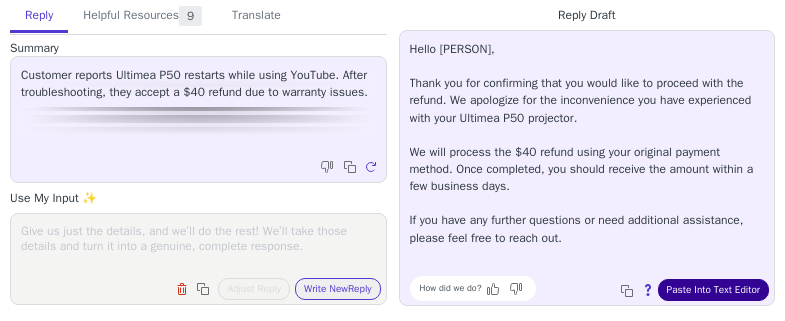 click on "Paste Into Text Editor" at bounding box center (713, 290) 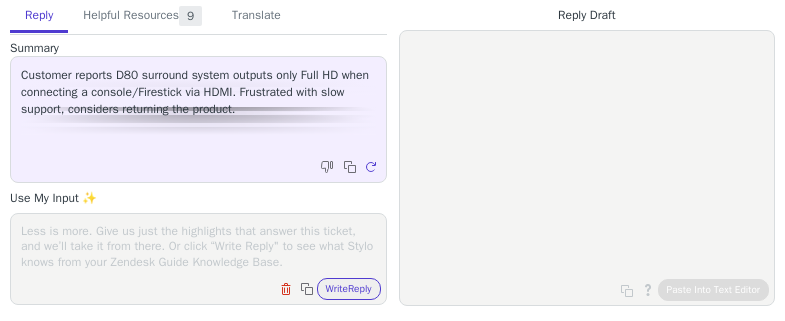 scroll, scrollTop: 0, scrollLeft: 0, axis: both 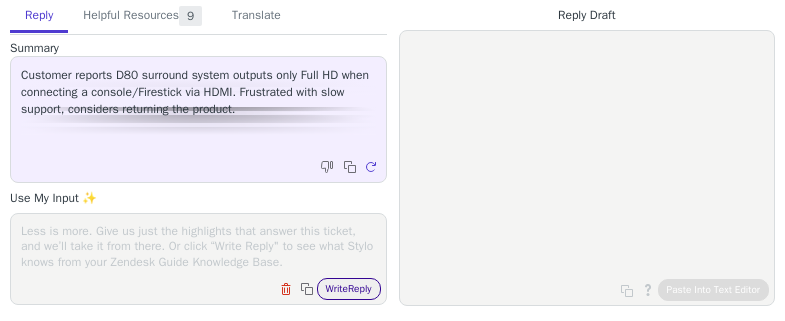 click on "Write  Reply" at bounding box center (349, 289) 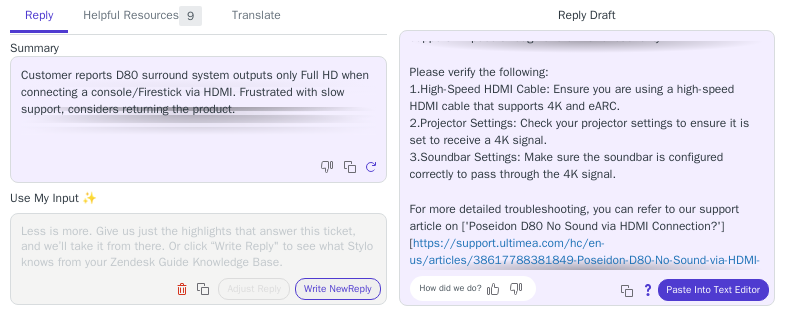 scroll, scrollTop: 285, scrollLeft: 0, axis: vertical 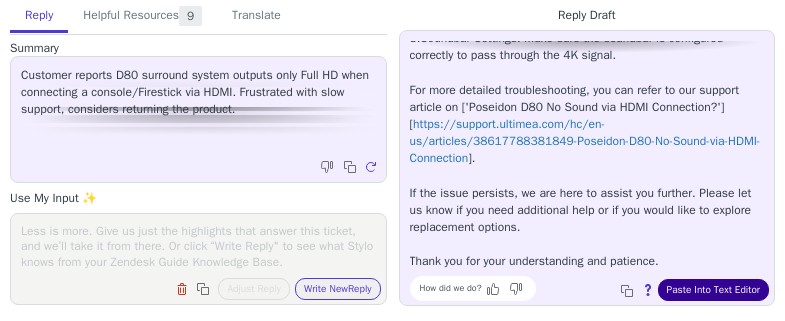 click on "Paste Into Text Editor" at bounding box center [713, 290] 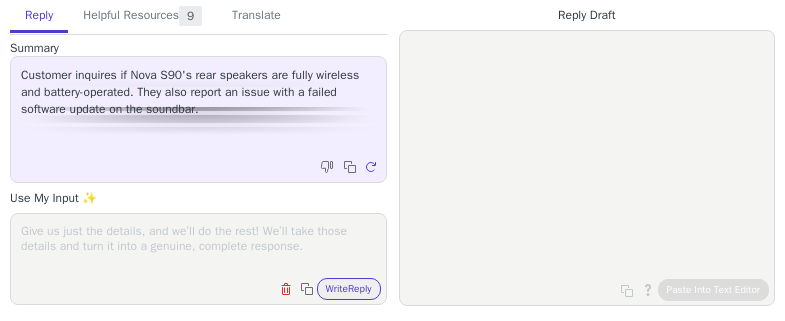 scroll, scrollTop: 0, scrollLeft: 0, axis: both 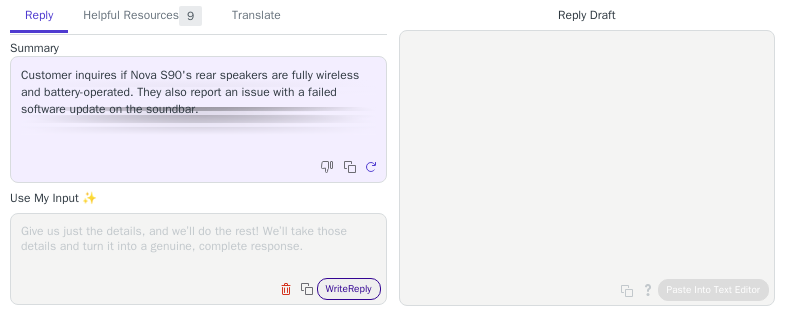 click on "Write  Reply" at bounding box center [349, 289] 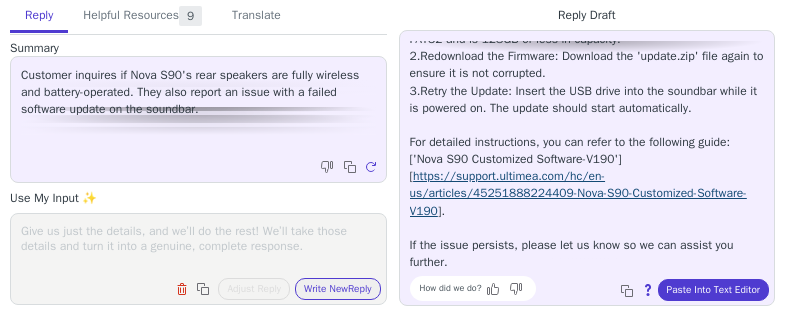 scroll, scrollTop: 0, scrollLeft: 0, axis: both 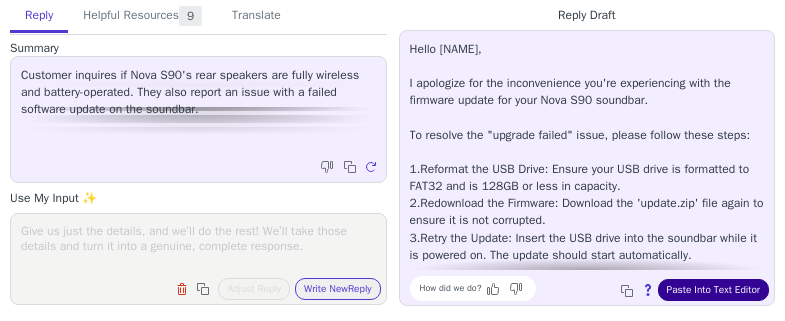 click on "Paste Into Text Editor" at bounding box center [713, 290] 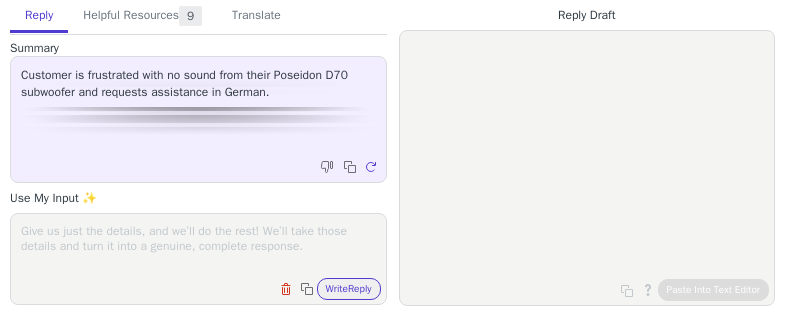 scroll, scrollTop: 0, scrollLeft: 0, axis: both 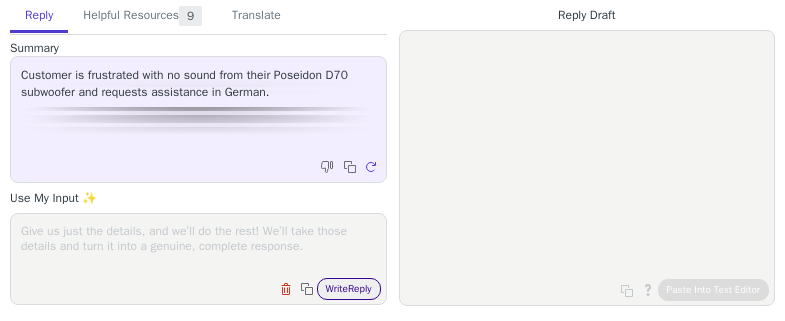 click on "Write  Reply" at bounding box center (349, 289) 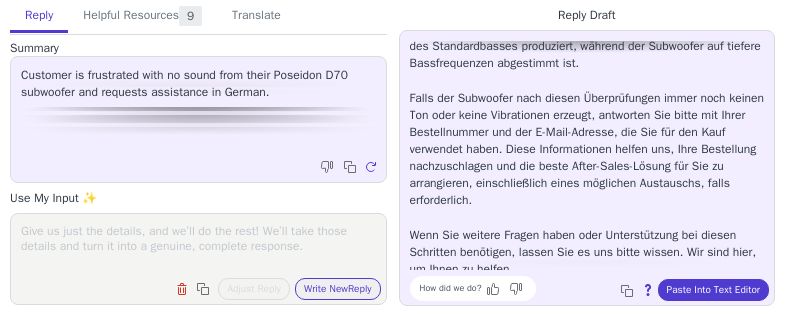 scroll, scrollTop: 507, scrollLeft: 0, axis: vertical 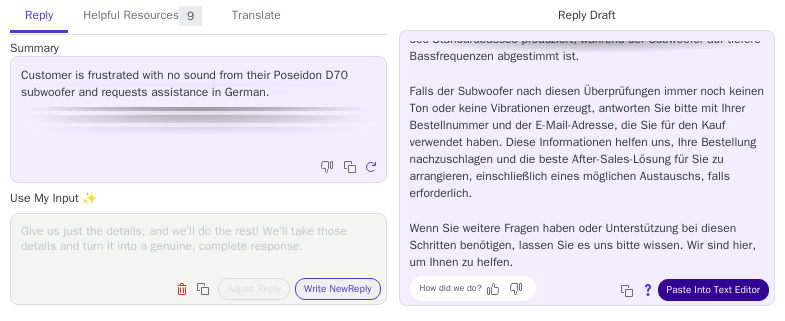 click on "Paste Into Text Editor" at bounding box center (713, 290) 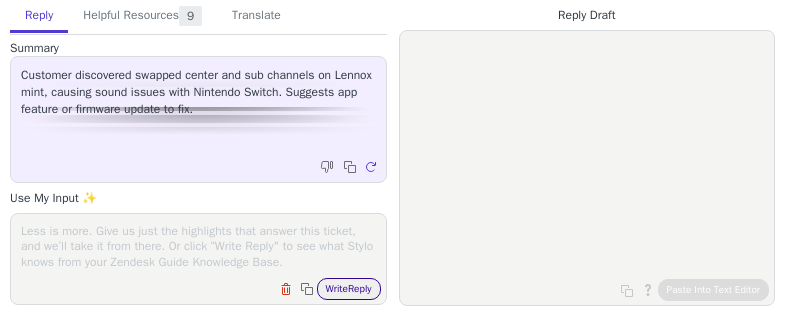 scroll, scrollTop: 0, scrollLeft: 0, axis: both 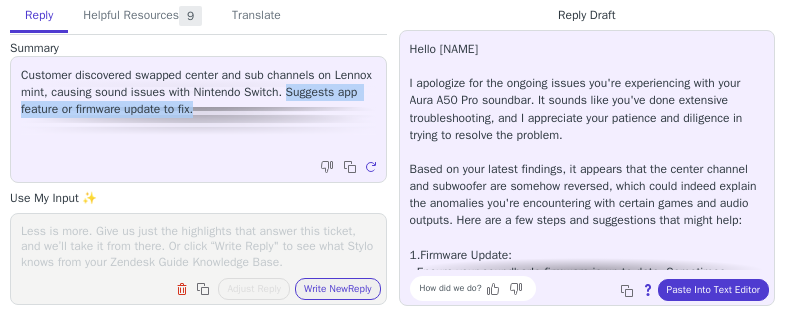 drag, startPoint x: 285, startPoint y: 91, endPoint x: 321, endPoint y: 113, distance: 42.190044 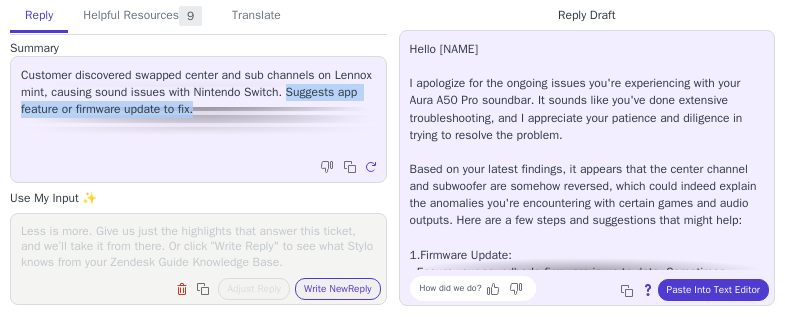 copy on "Suggests app feature or firmware update to fix." 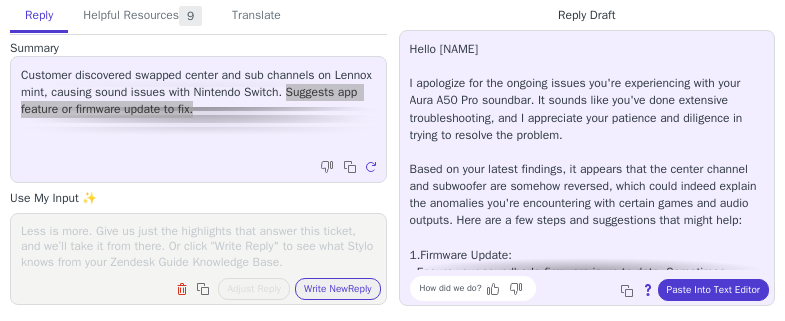 scroll, scrollTop: 500, scrollLeft: 0, axis: vertical 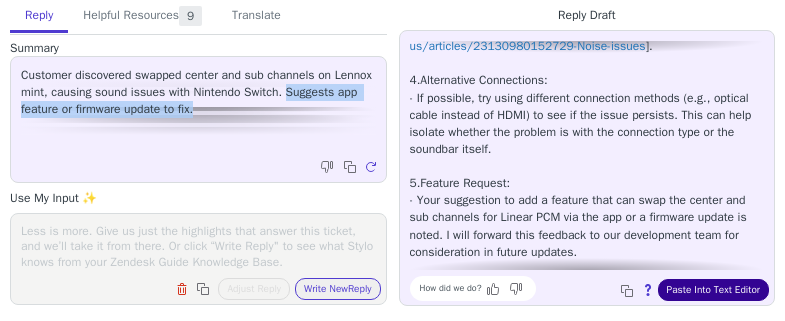 click on "Paste Into Text Editor" at bounding box center [713, 290] 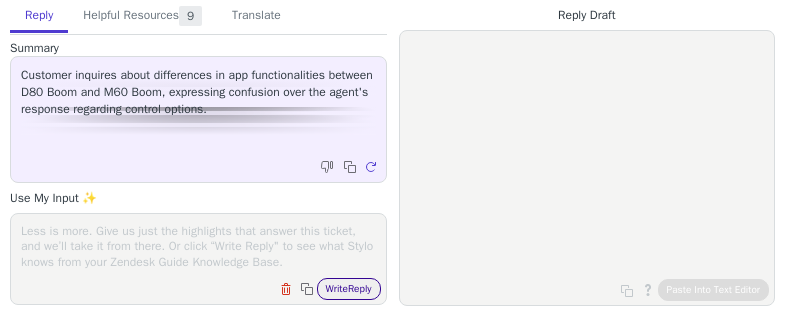 scroll, scrollTop: 0, scrollLeft: 0, axis: both 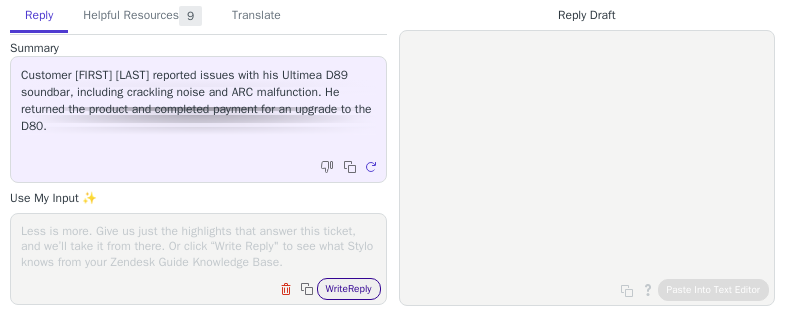 click on "Write  Reply" at bounding box center [349, 289] 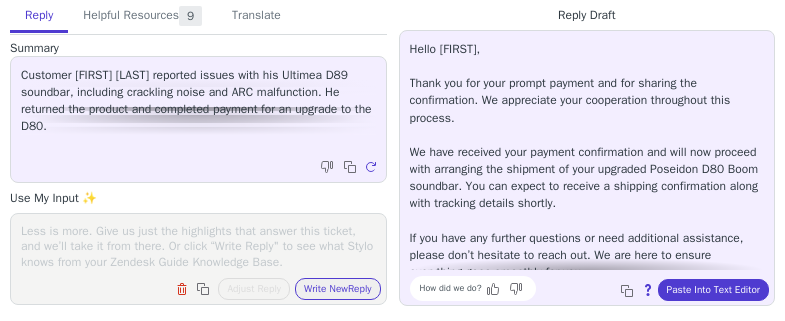 click on "Hello [FIRST], Thank you for your prompt payment and for sharing the confirmation. We appreciate your cooperation throughout this process. We have received your payment confirmation and will now proceed with arranging the shipment of your upgraded Poseidon D80 Boom soundbar. You can expect to receive a shipping confirmation along with tracking details shortly. If you have any further questions or need additional assistance, please don’t hesitate to reach out. We are here to ensure everything goes smoothly for you. Thank you once again for your patience and trust." at bounding box center (587, 178) 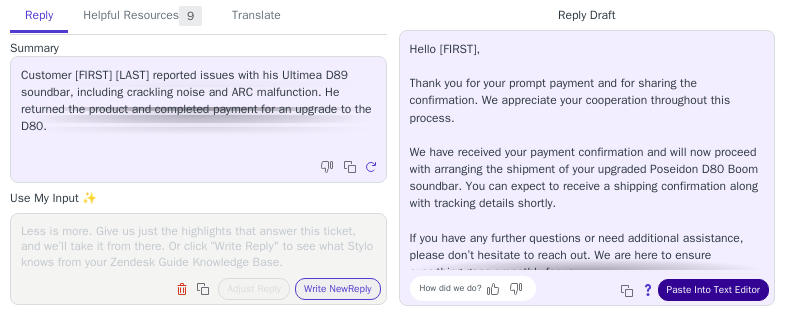 click on "Paste Into Text Editor" at bounding box center (713, 290) 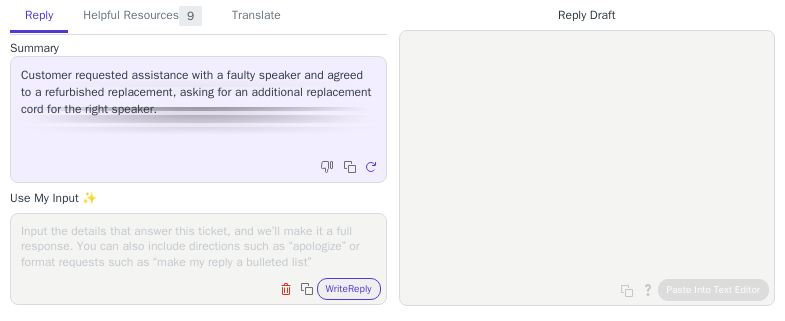 scroll, scrollTop: 0, scrollLeft: 0, axis: both 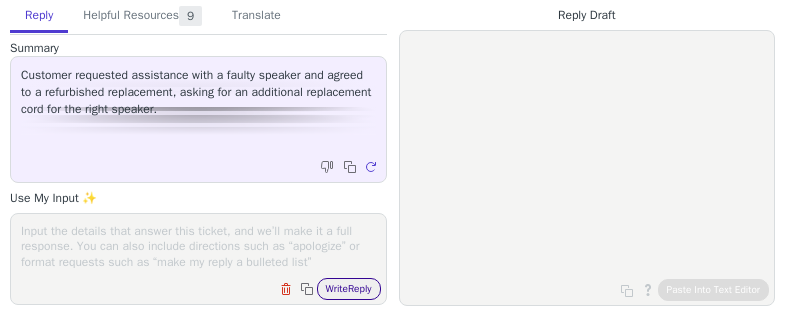 click on "Write  Reply" at bounding box center [349, 289] 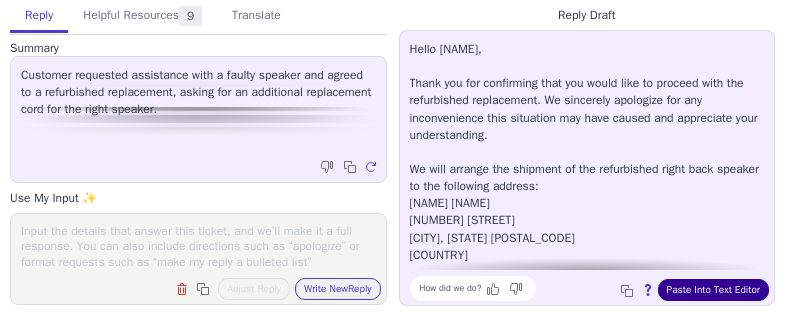 click on "Paste Into Text Editor" at bounding box center (713, 290) 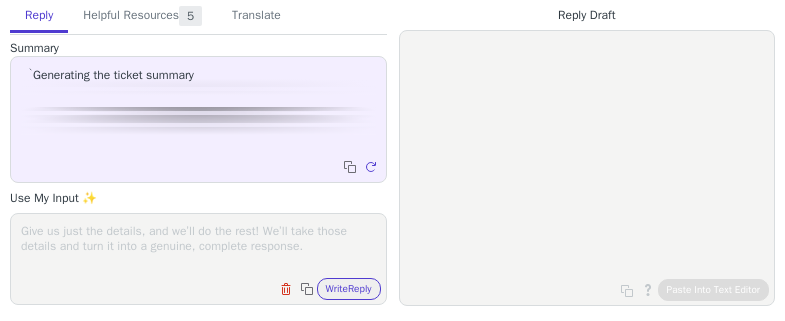 scroll, scrollTop: 0, scrollLeft: 0, axis: both 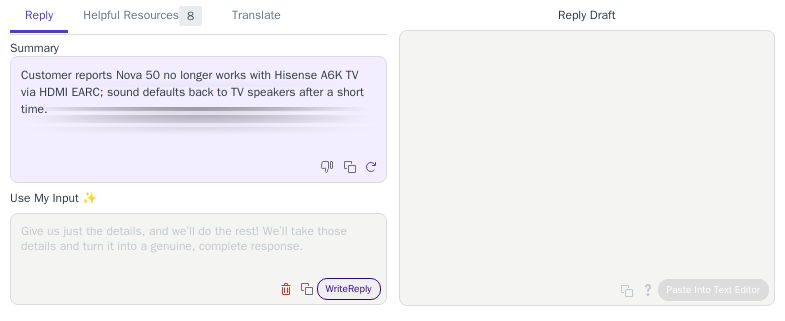click on "Write  Reply" at bounding box center [349, 289] 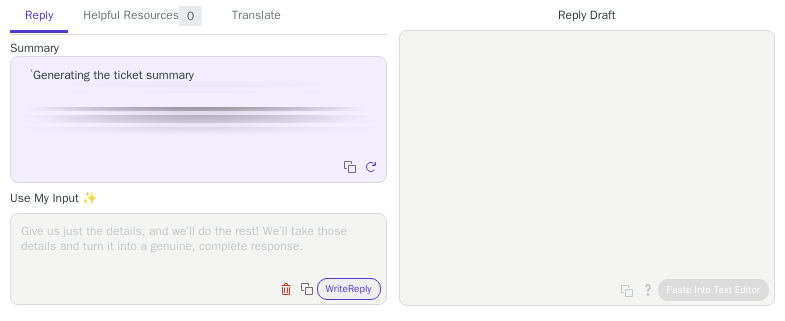 scroll, scrollTop: 0, scrollLeft: 0, axis: both 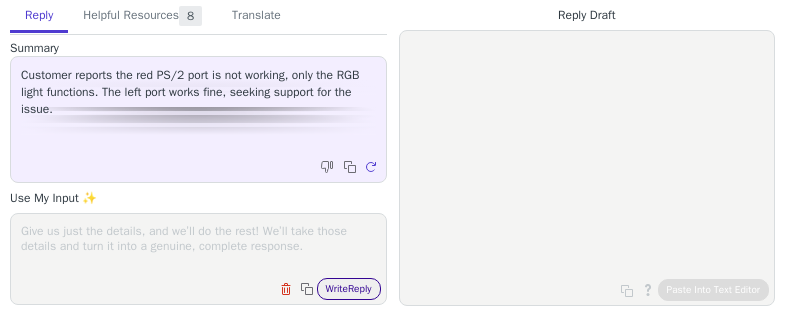 click on "Write  Reply" at bounding box center [349, 289] 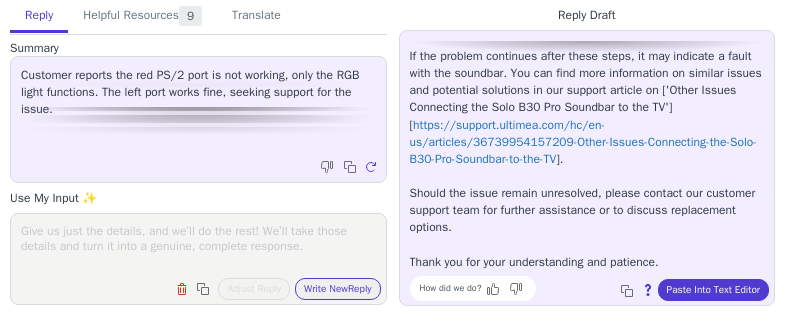 scroll, scrollTop: 0, scrollLeft: 0, axis: both 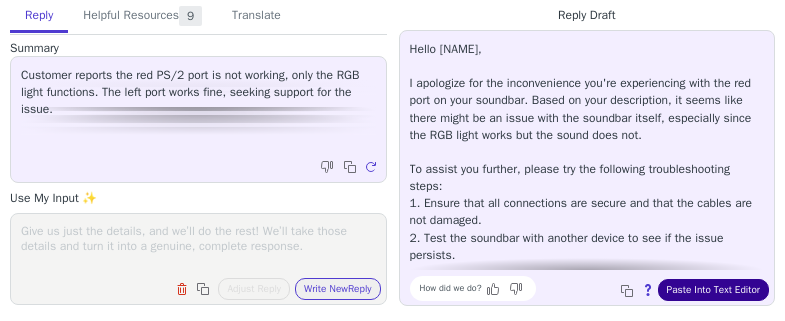 click on "Paste Into Text Editor" at bounding box center (713, 290) 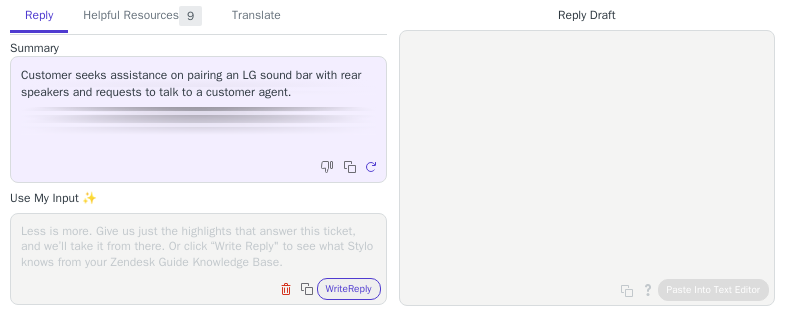 scroll, scrollTop: 0, scrollLeft: 0, axis: both 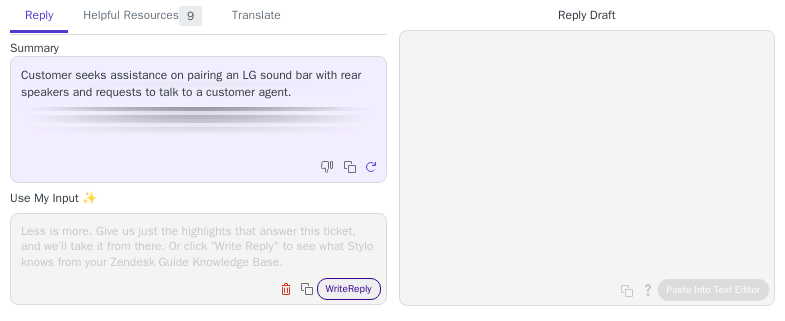 click on "Write  Reply" at bounding box center (349, 289) 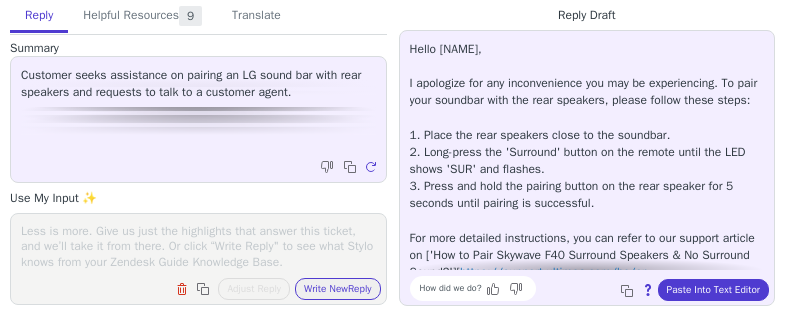 scroll, scrollTop: 96, scrollLeft: 0, axis: vertical 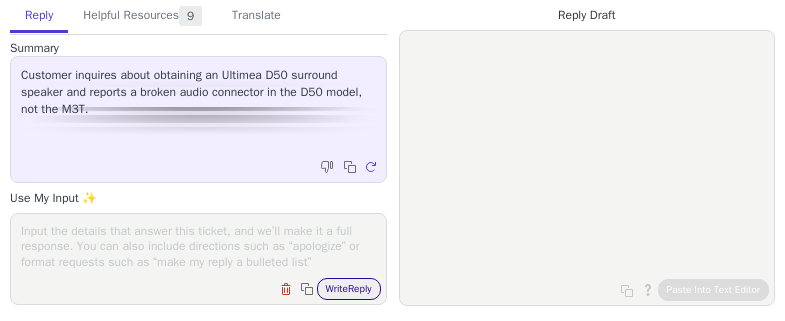 click on "Write  Reply" at bounding box center [349, 289] 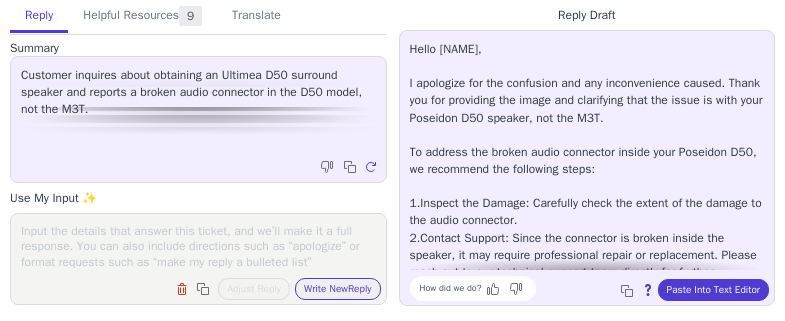 scroll, scrollTop: 166, scrollLeft: 0, axis: vertical 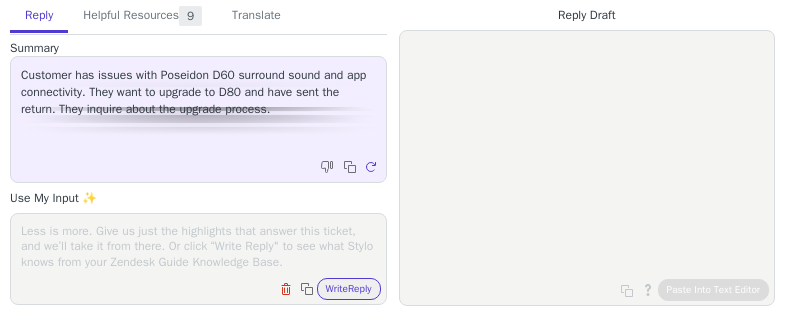 click on "Write  Reply" at bounding box center (349, 289) 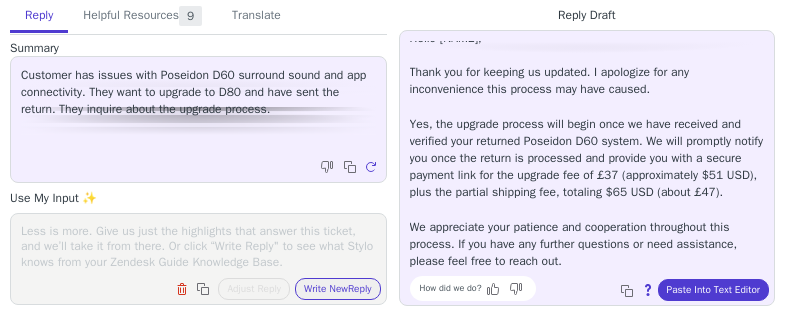 scroll, scrollTop: 0, scrollLeft: 0, axis: both 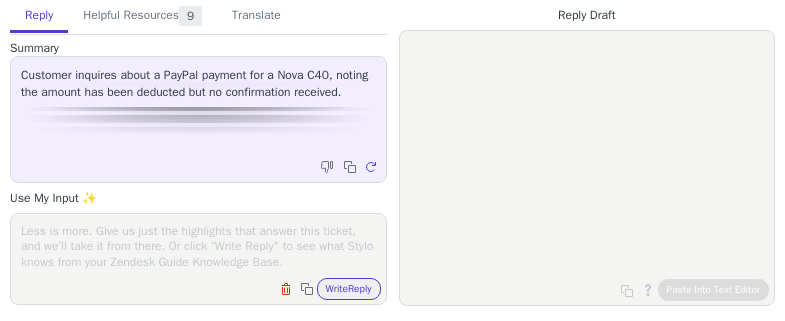 click on "Clear field Copy to clipboard Write  Reply" at bounding box center [208, 287] 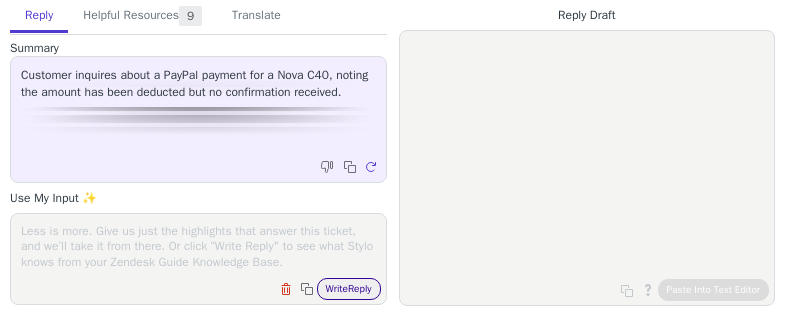 click on "Write  Reply" at bounding box center [349, 289] 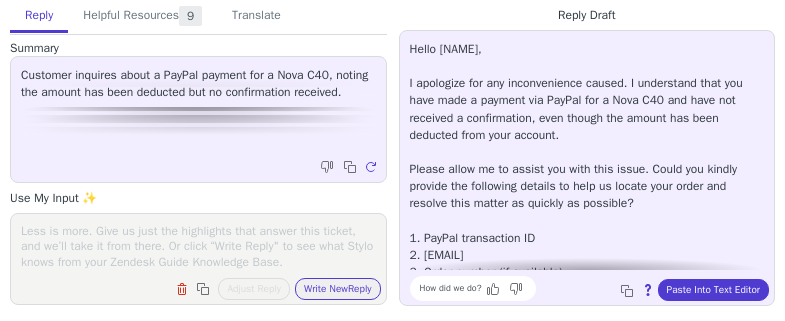 scroll, scrollTop: 96, scrollLeft: 0, axis: vertical 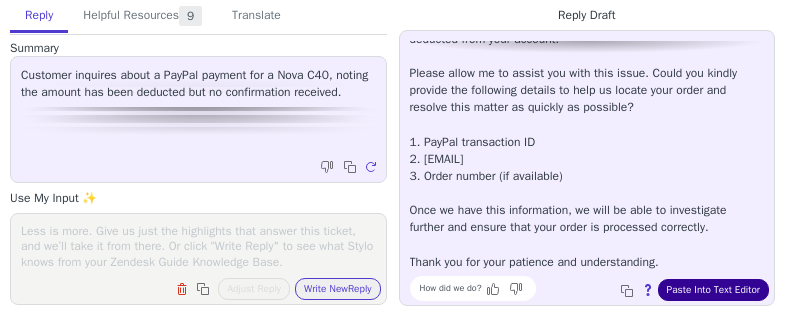 click on "Paste Into Text Editor" at bounding box center (713, 290) 